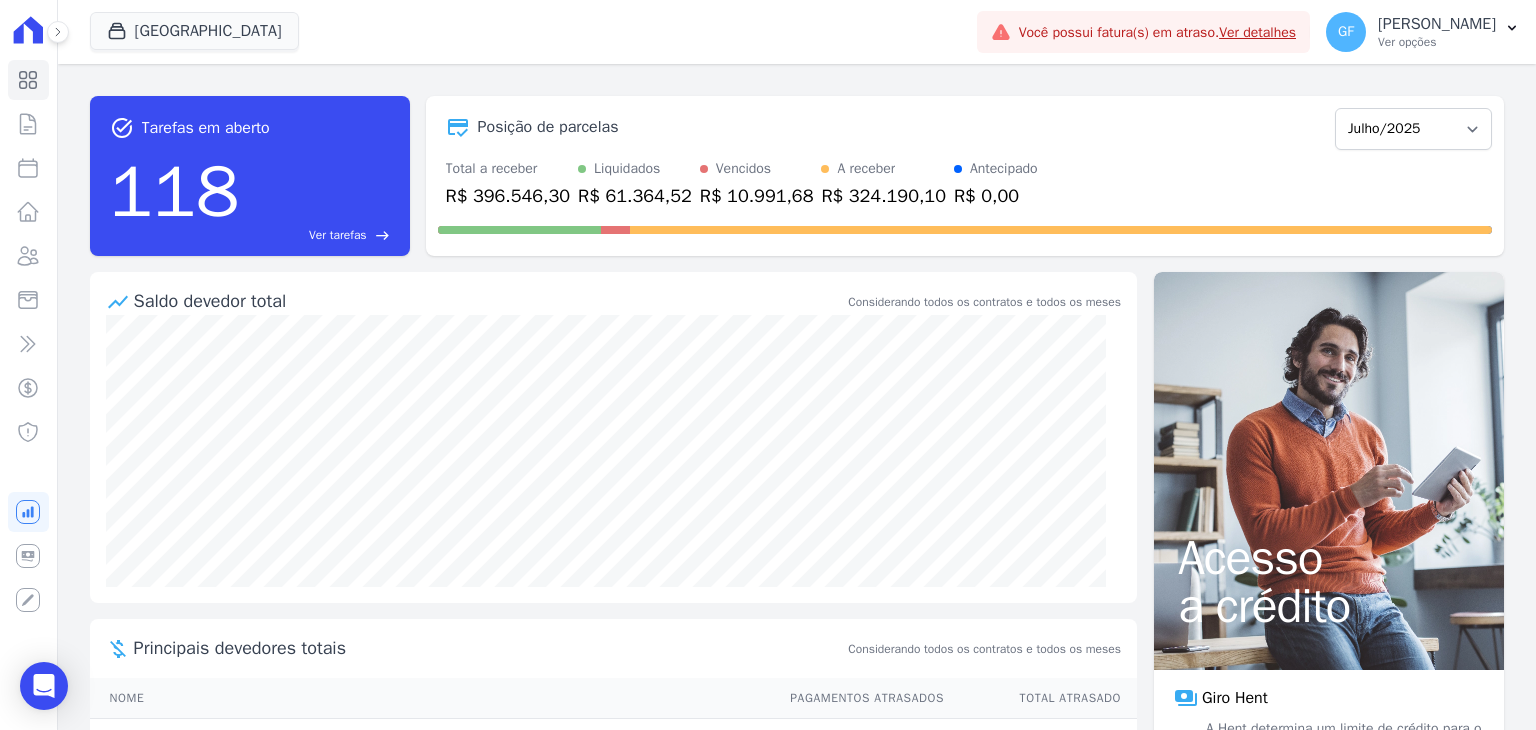 scroll, scrollTop: 0, scrollLeft: 0, axis: both 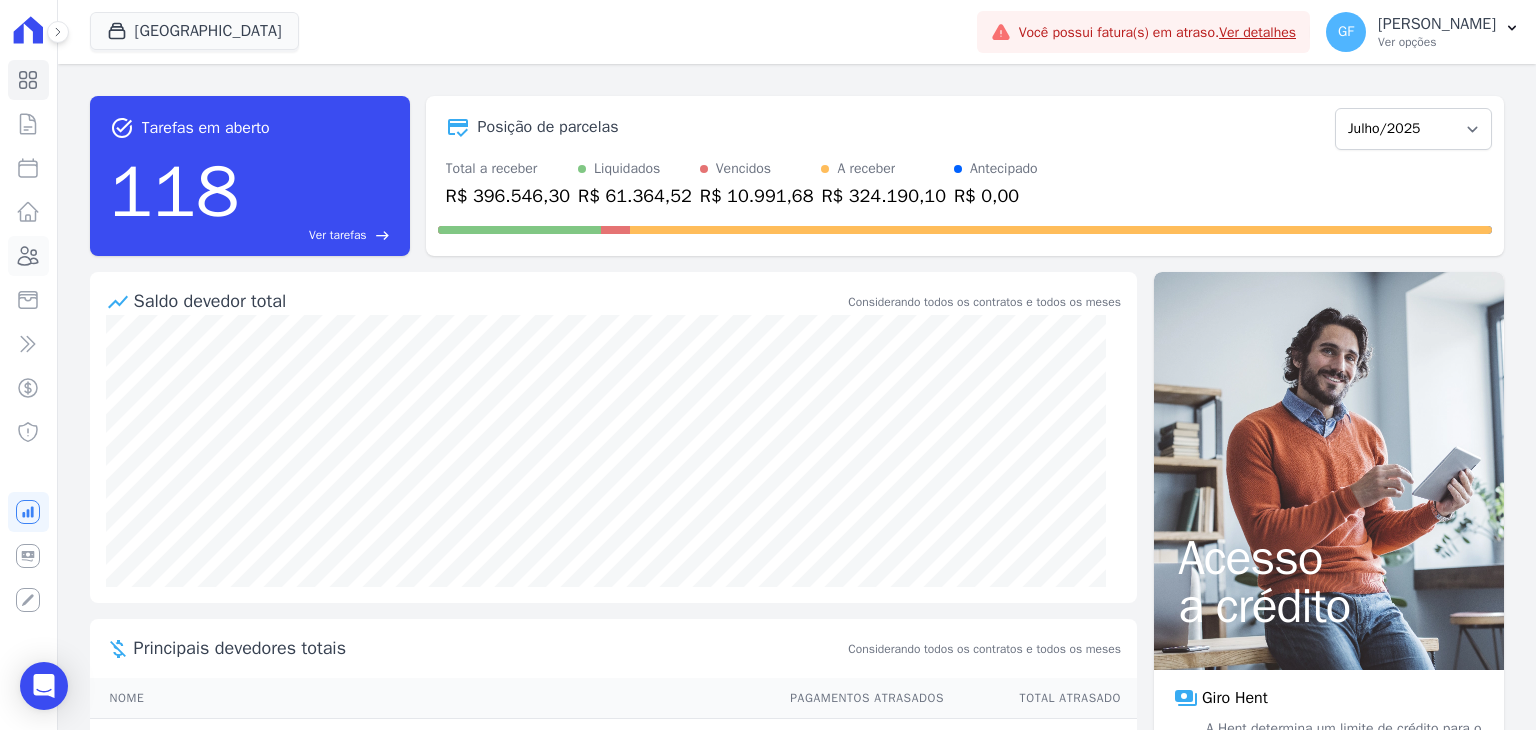 click 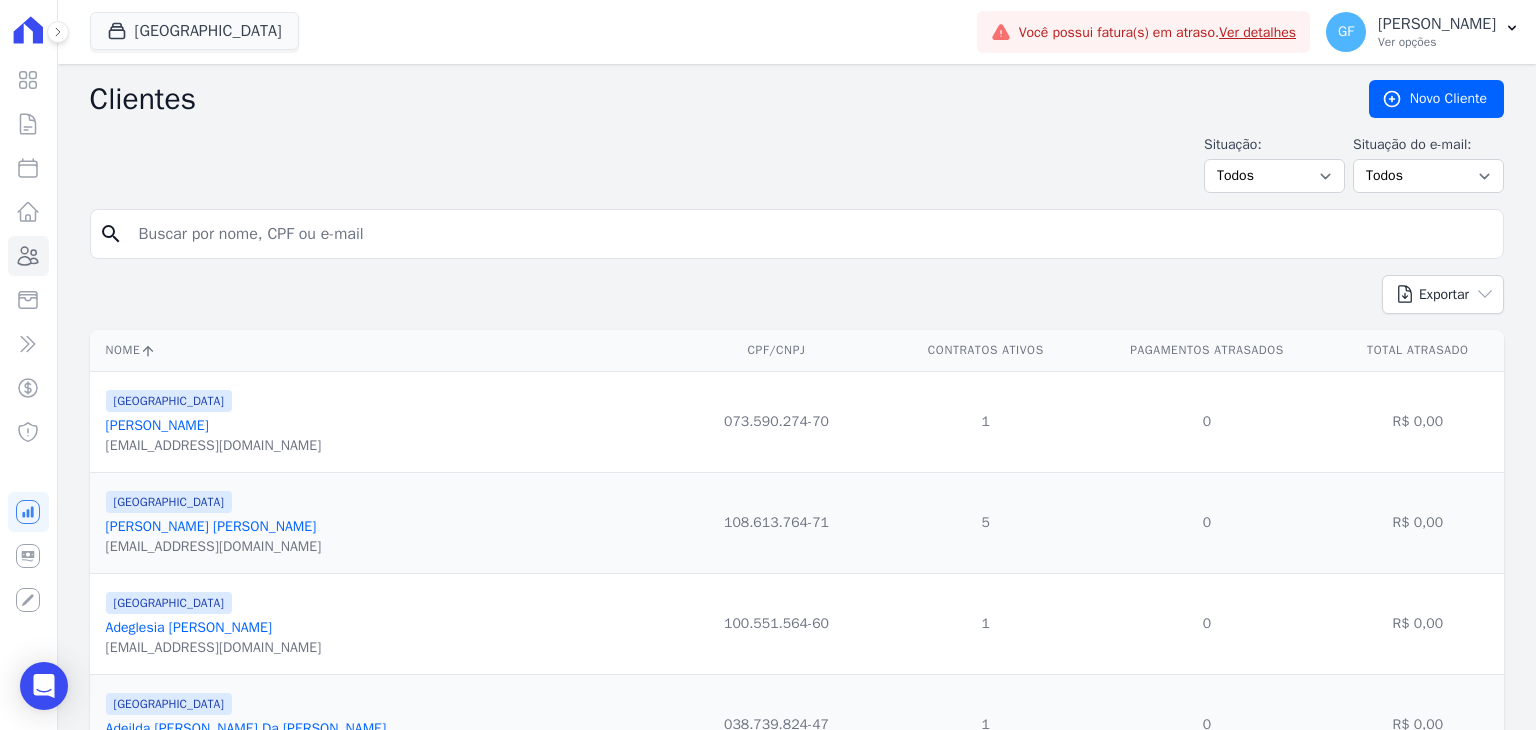 click at bounding box center (811, 234) 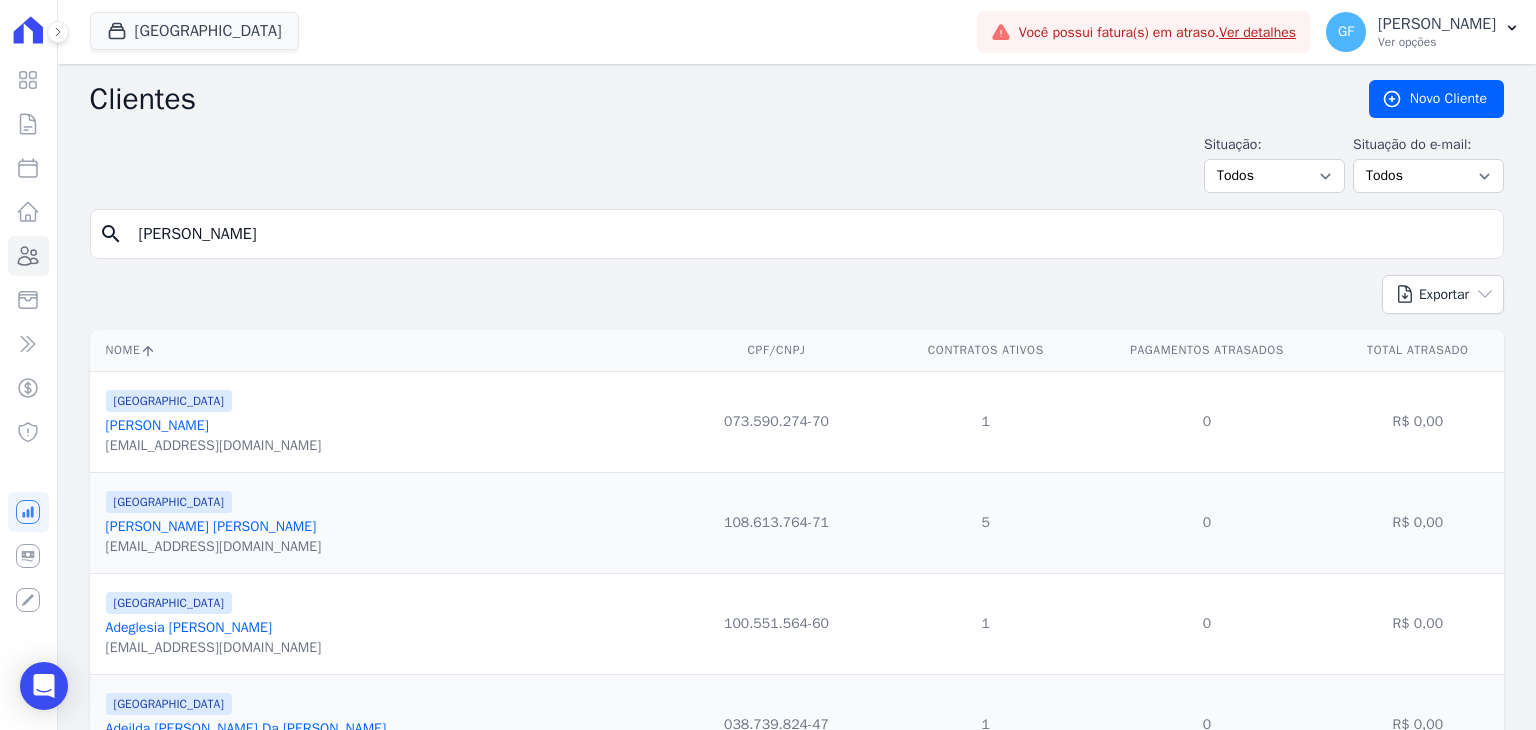 type on "[PERSON_NAME]" 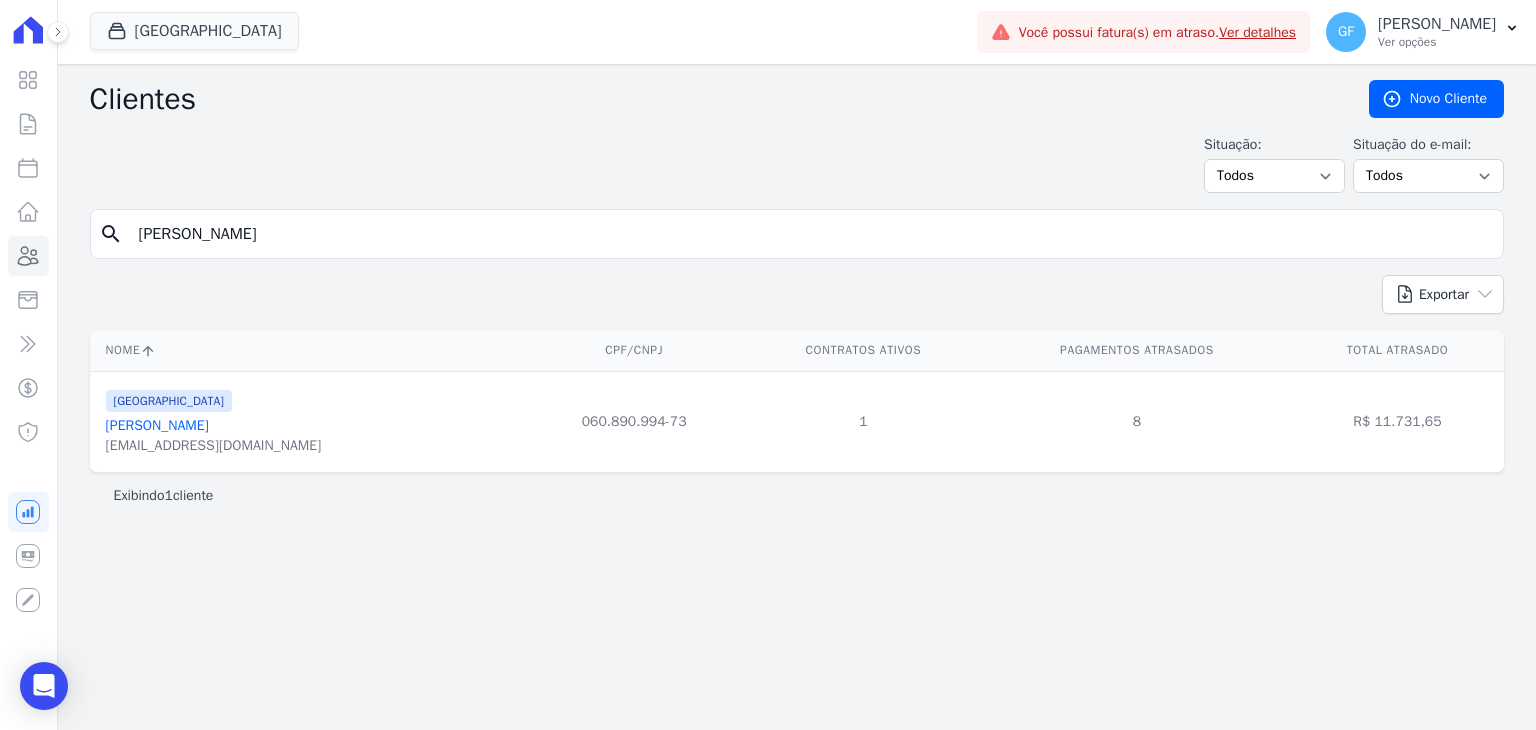 click on "[PERSON_NAME]" at bounding box center (157, 425) 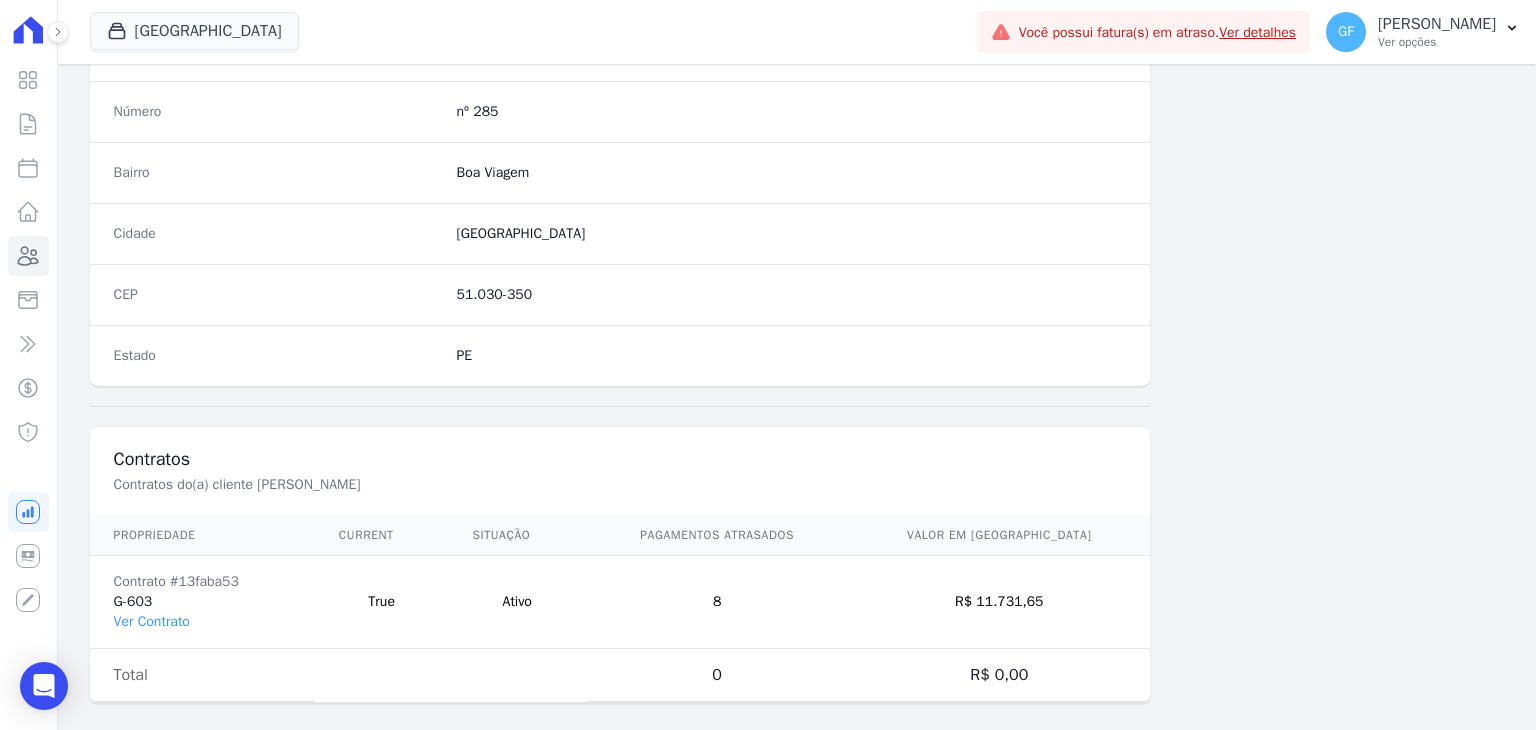 scroll, scrollTop: 1135, scrollLeft: 0, axis: vertical 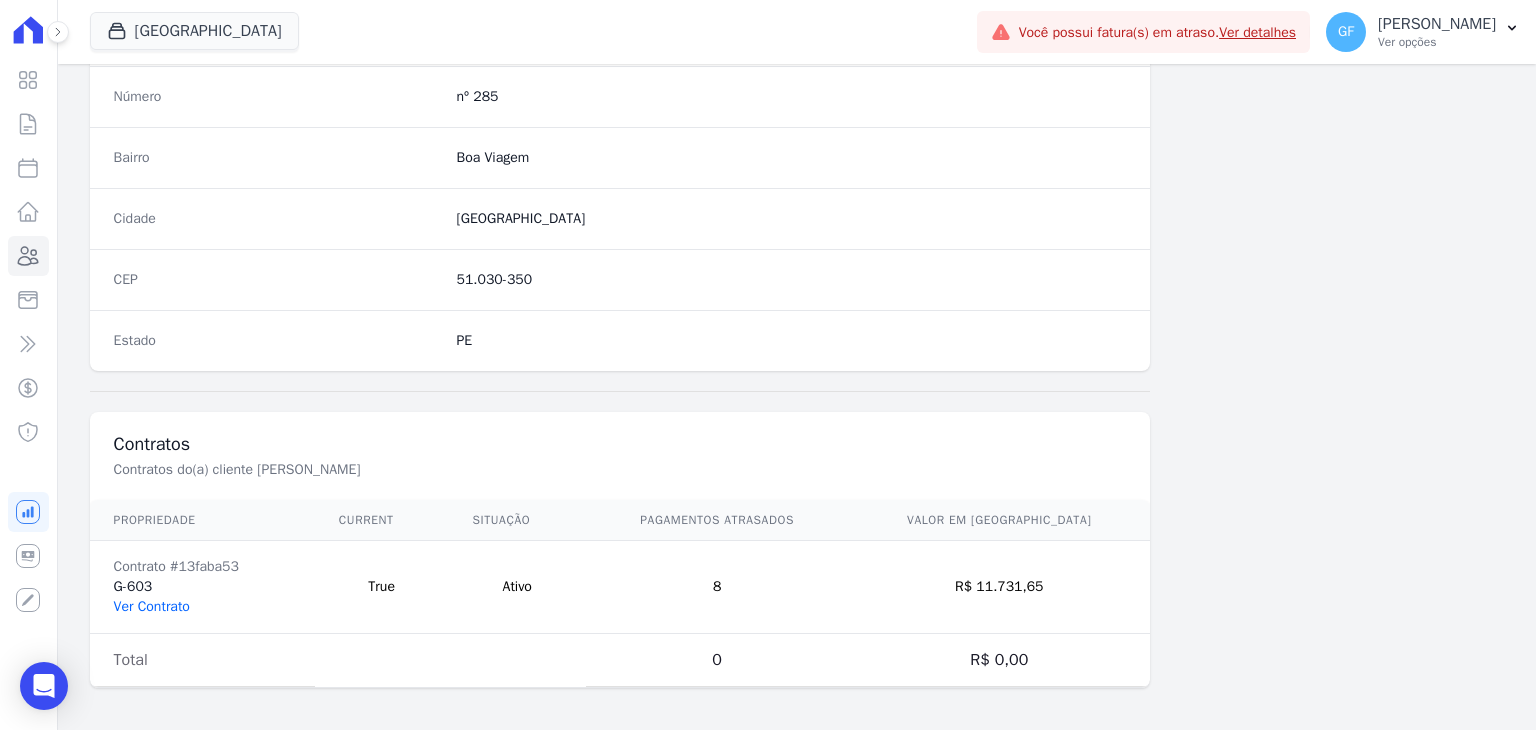 click on "Ver Contrato" at bounding box center [152, 606] 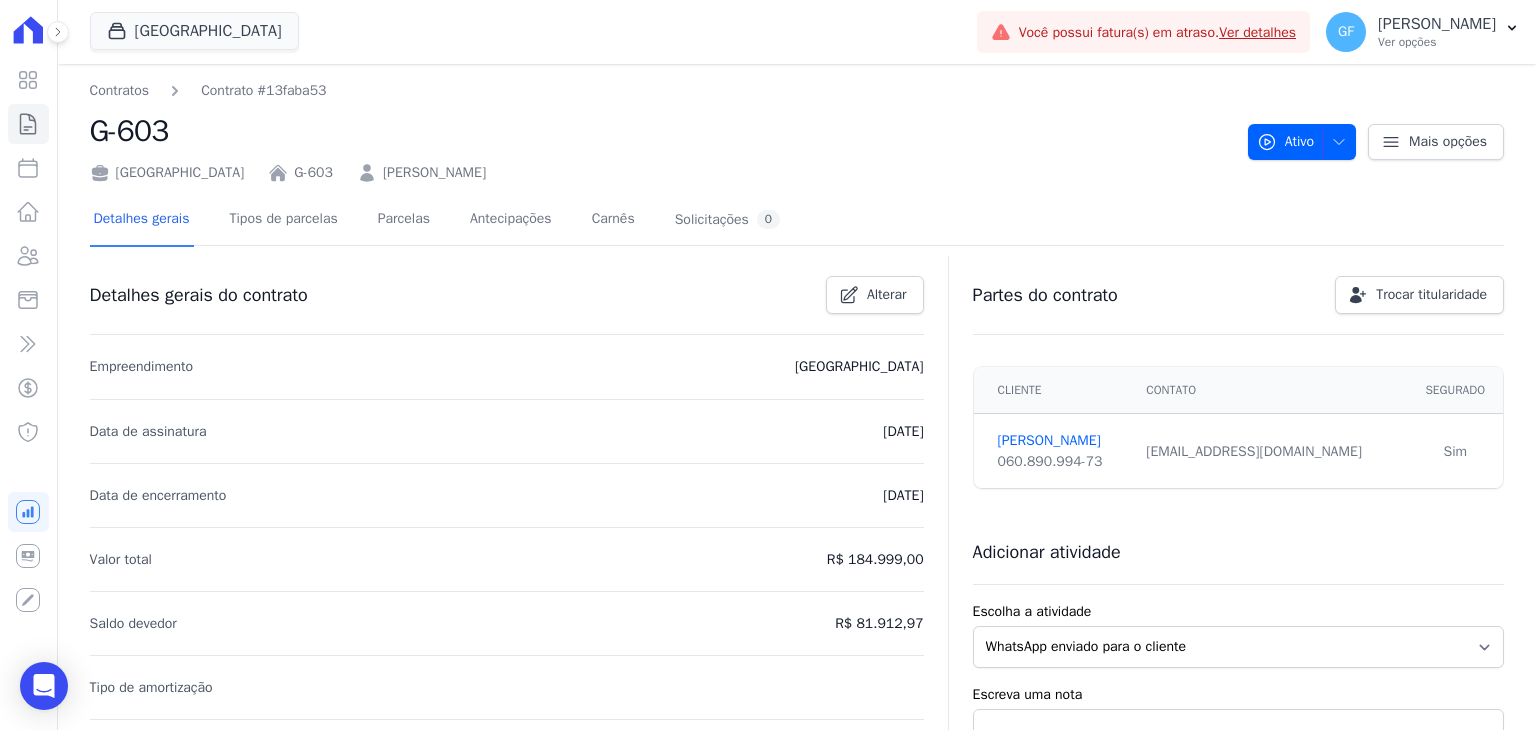 click on "Detalhes gerais
Tipos de parcelas
[GEOGRAPHIC_DATA]
Antecipações
[PERSON_NAME]
Solicitações
0" at bounding box center [437, 220] 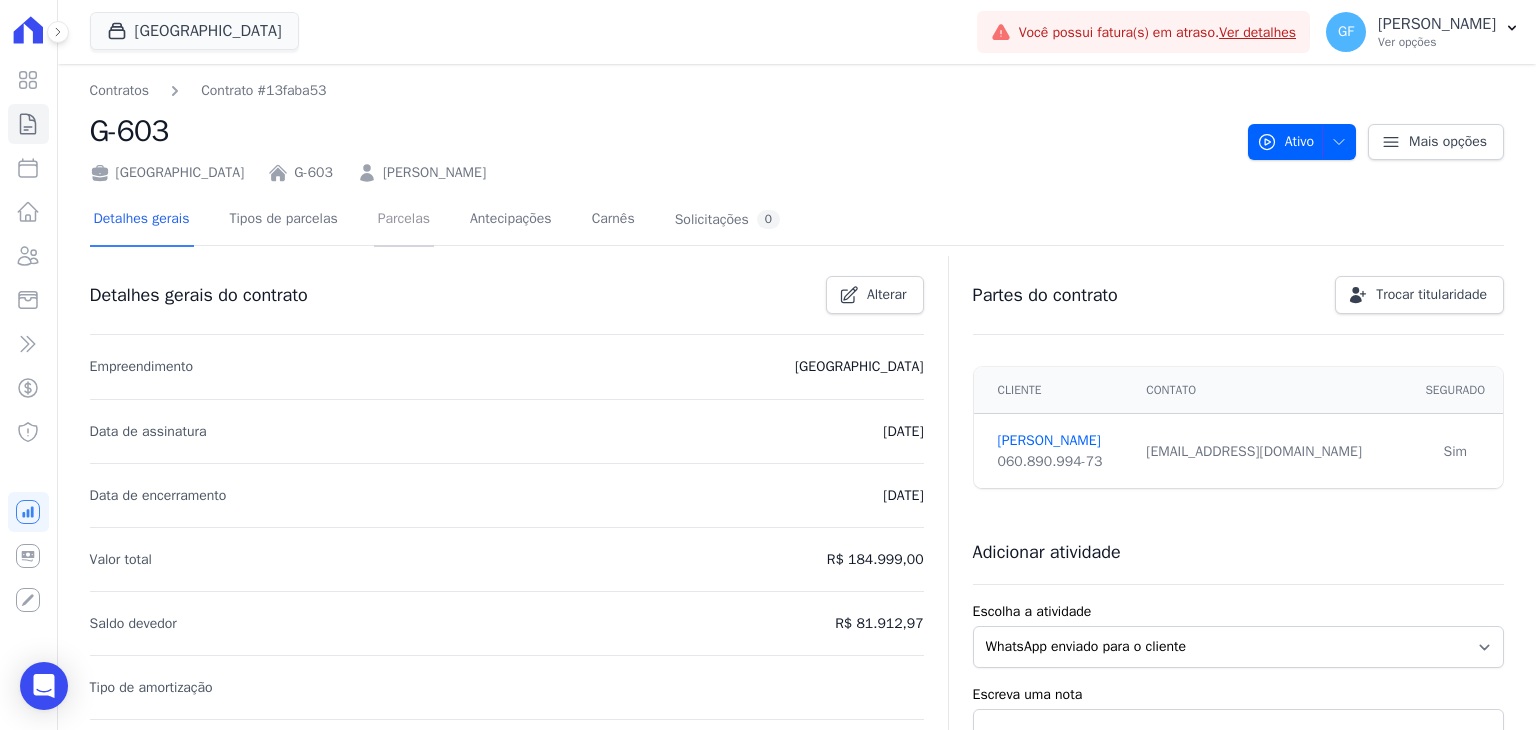click on "Parcelas" at bounding box center (404, 220) 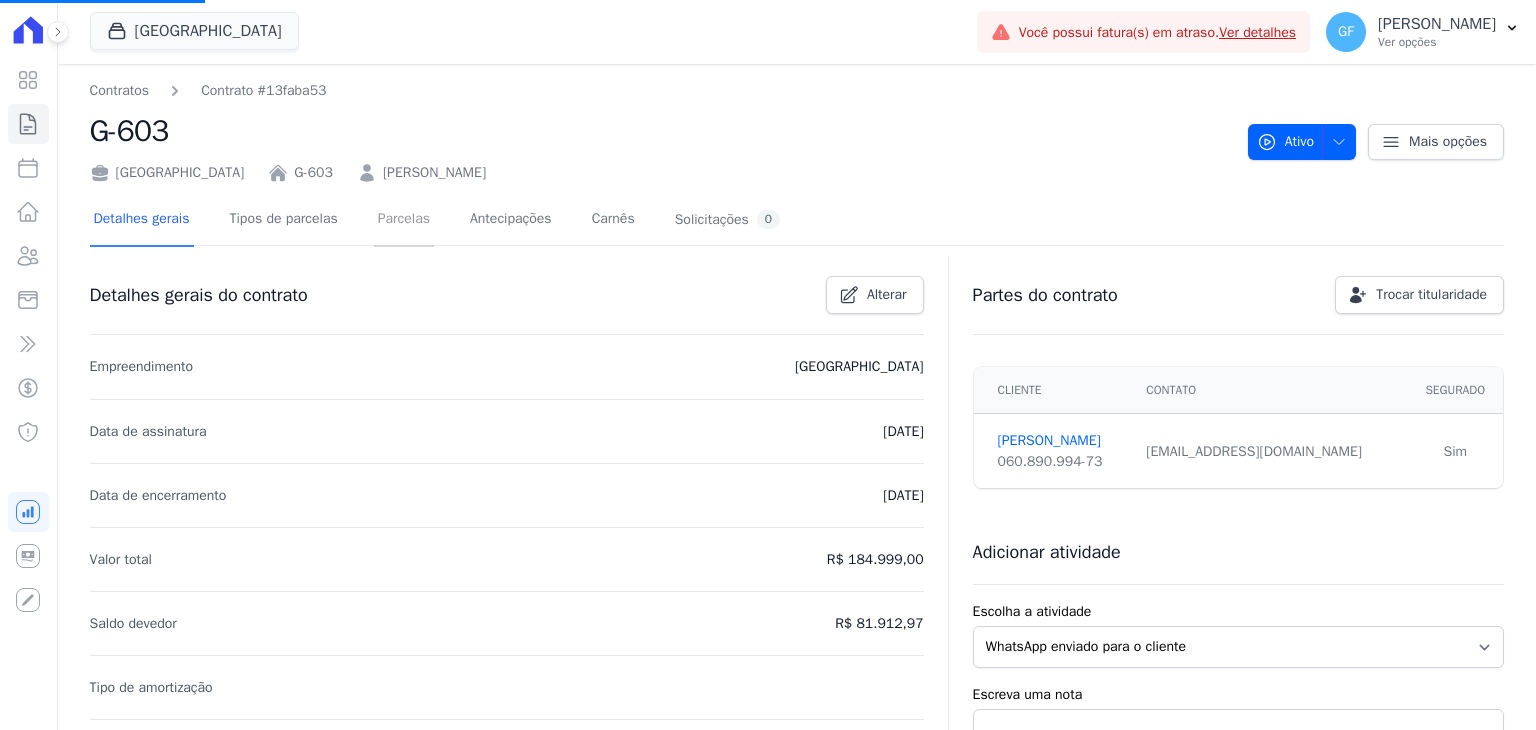 scroll, scrollTop: 65, scrollLeft: 0, axis: vertical 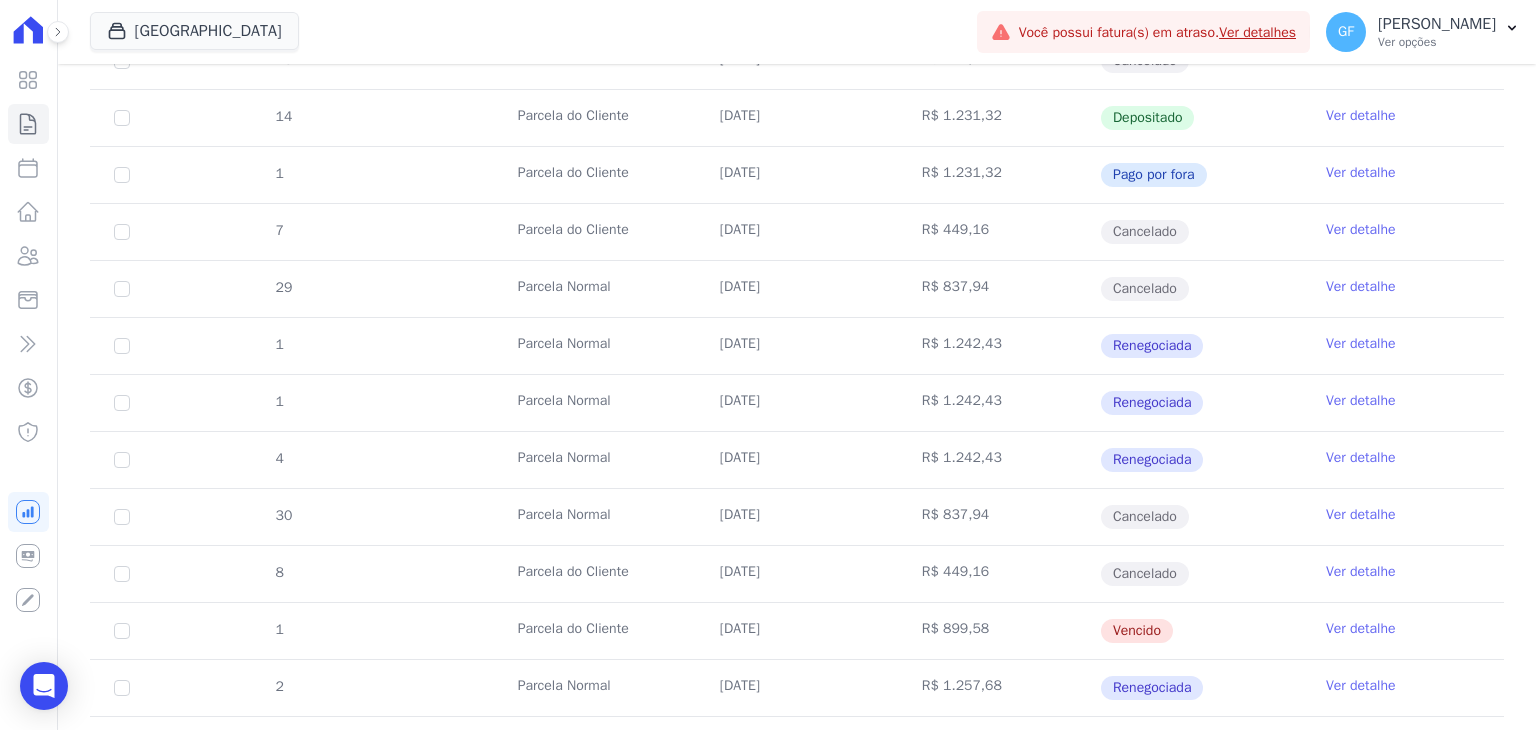 drag, startPoint x: 717, startPoint y: 626, endPoint x: 1196, endPoint y: 635, distance: 479.08453 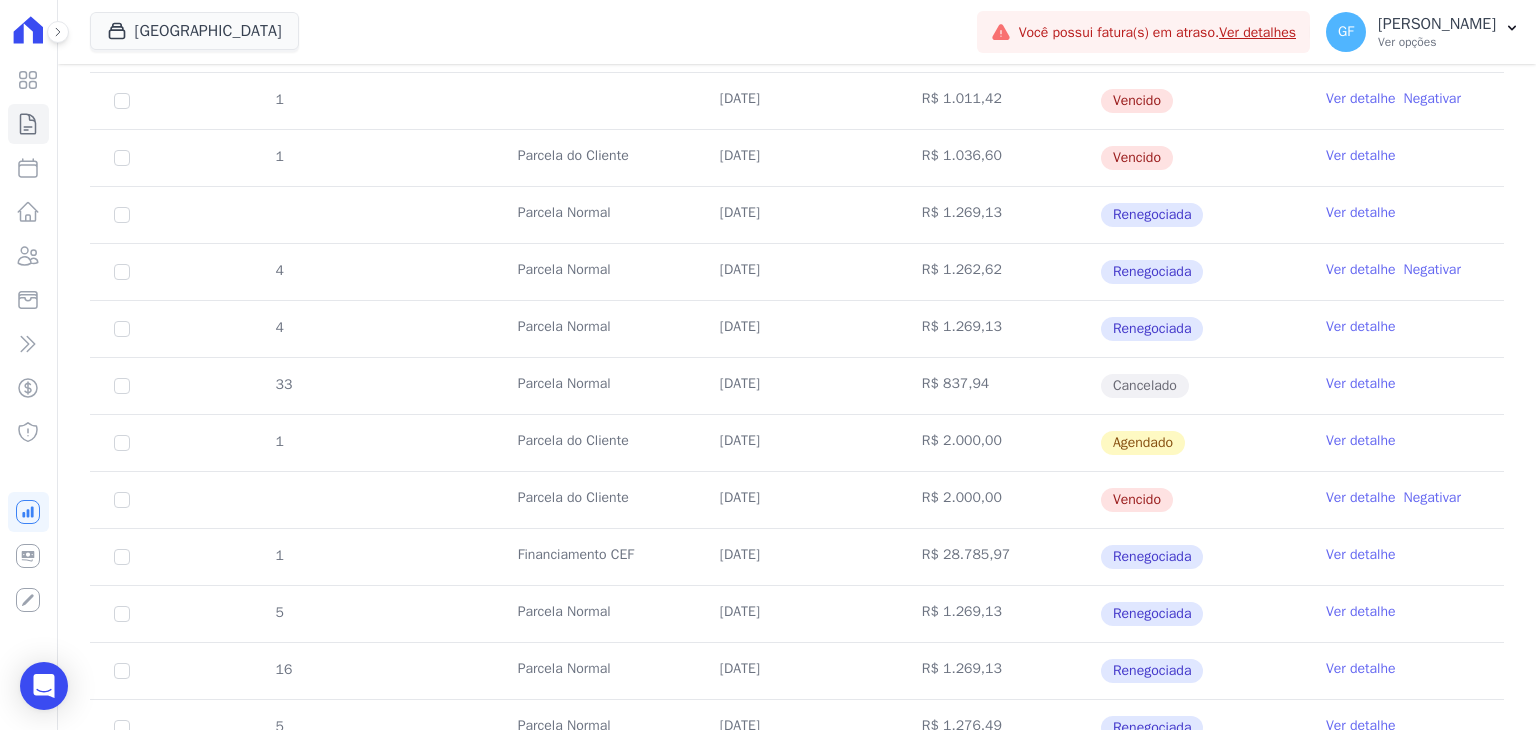 scroll, scrollTop: 2400, scrollLeft: 0, axis: vertical 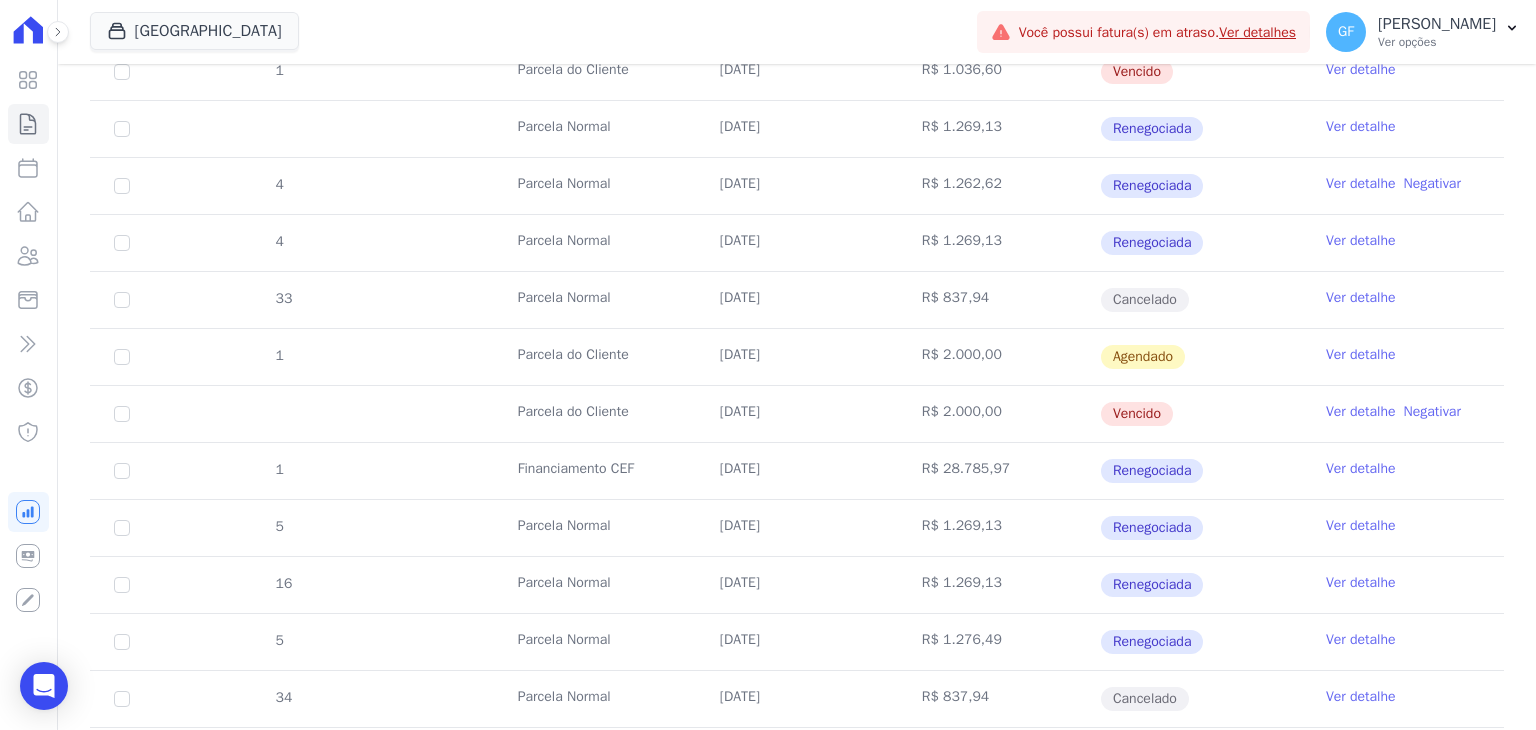 drag, startPoint x: 707, startPoint y: 517, endPoint x: 1212, endPoint y: 615, distance: 514.421 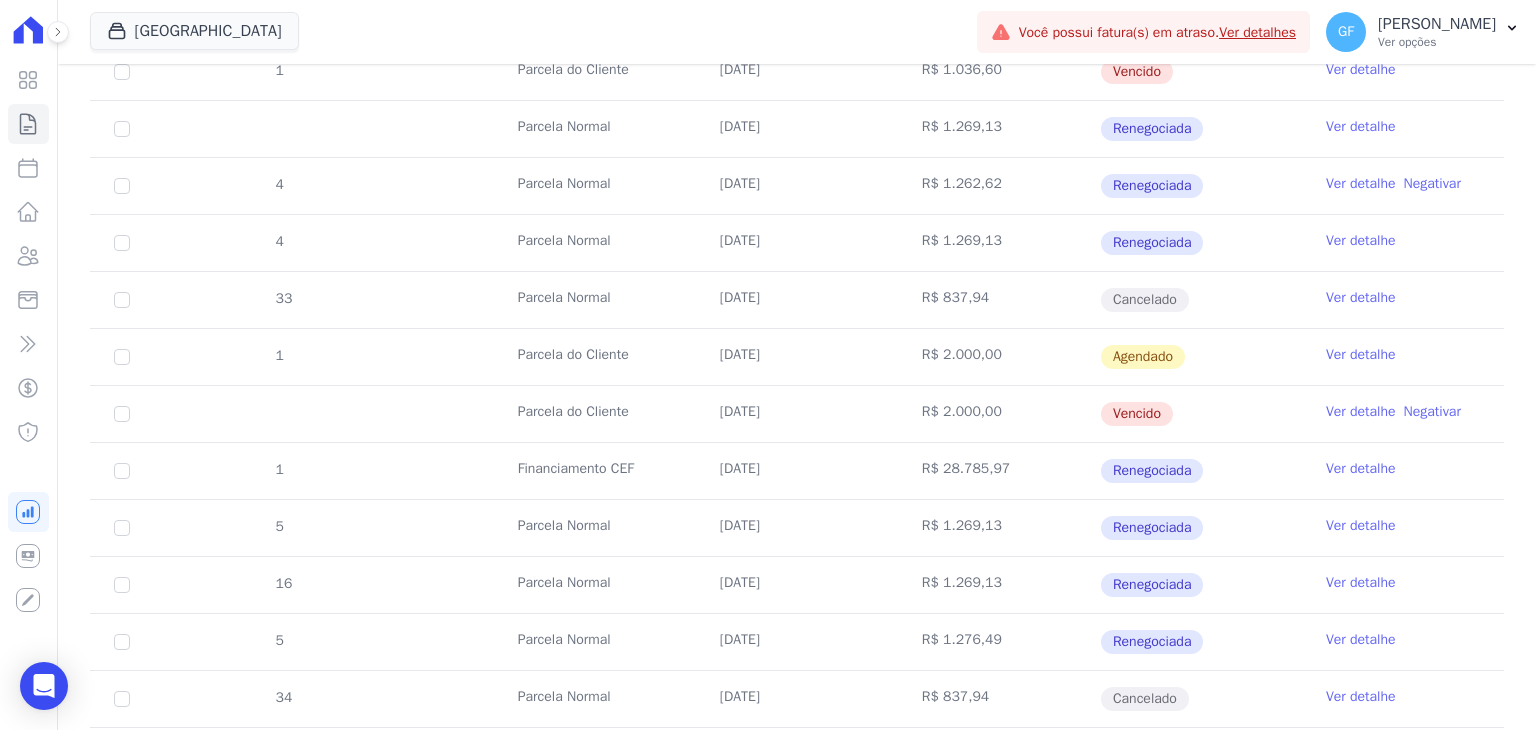 click on "Ver detalhe" at bounding box center (1361, 640) 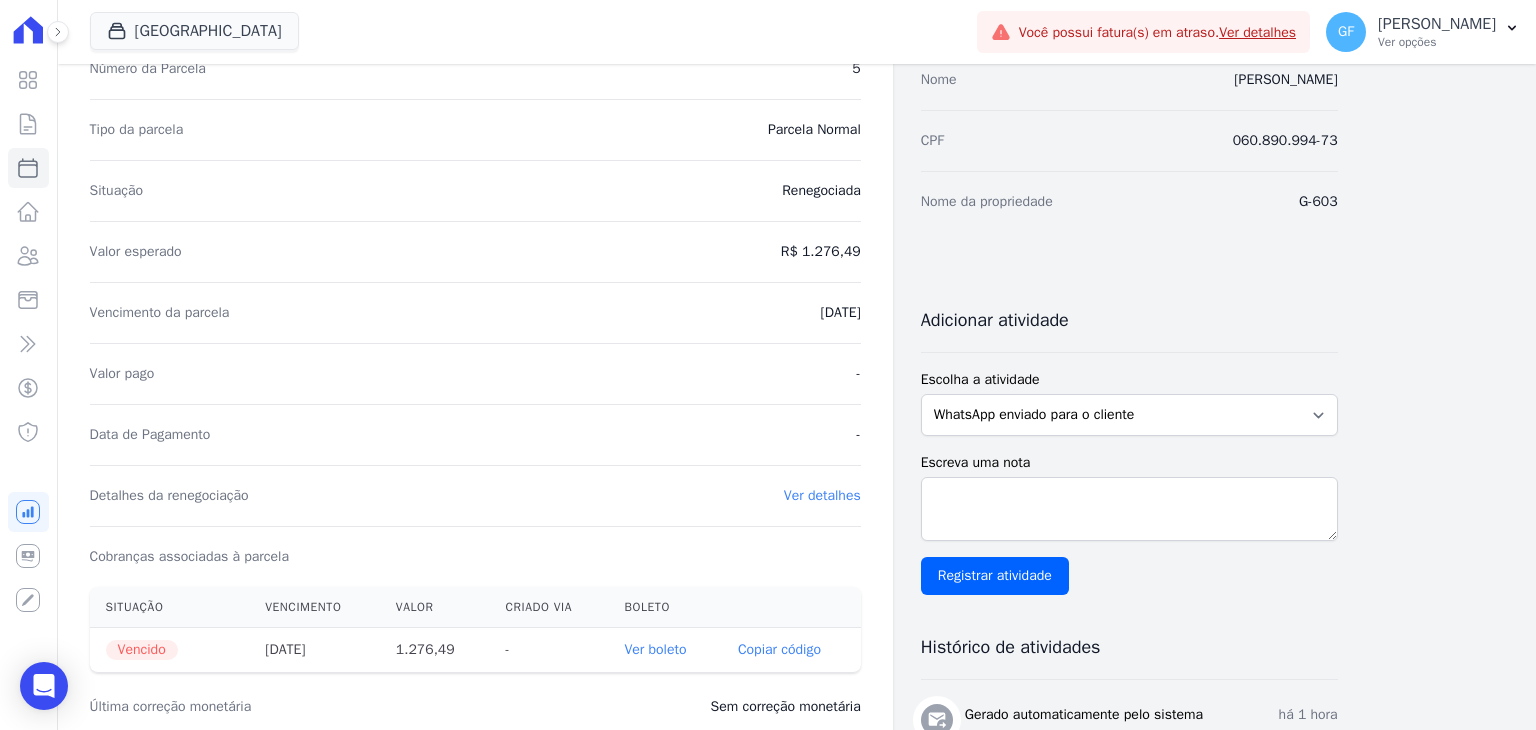 scroll, scrollTop: 200, scrollLeft: 0, axis: vertical 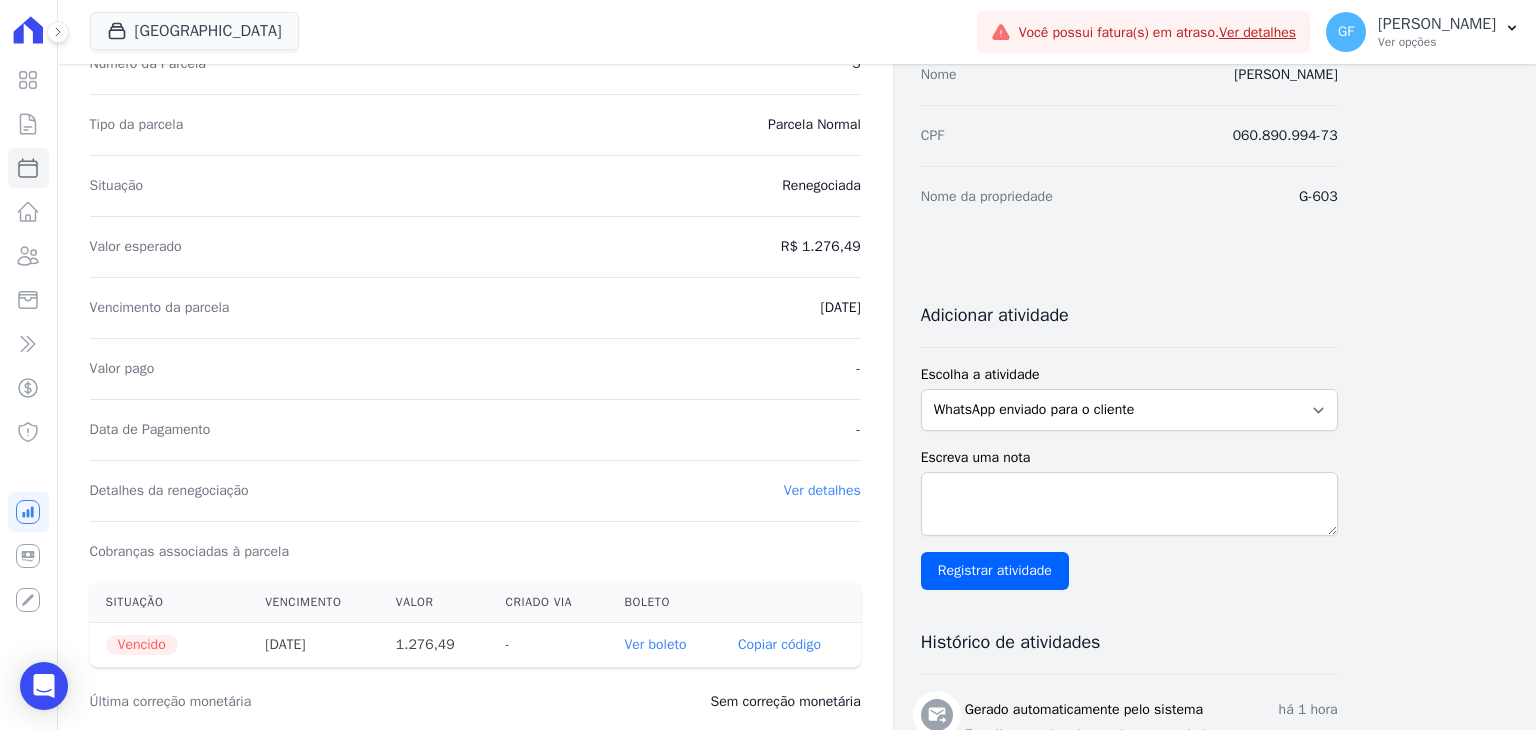 click on "Ver boleto" at bounding box center [655, 644] 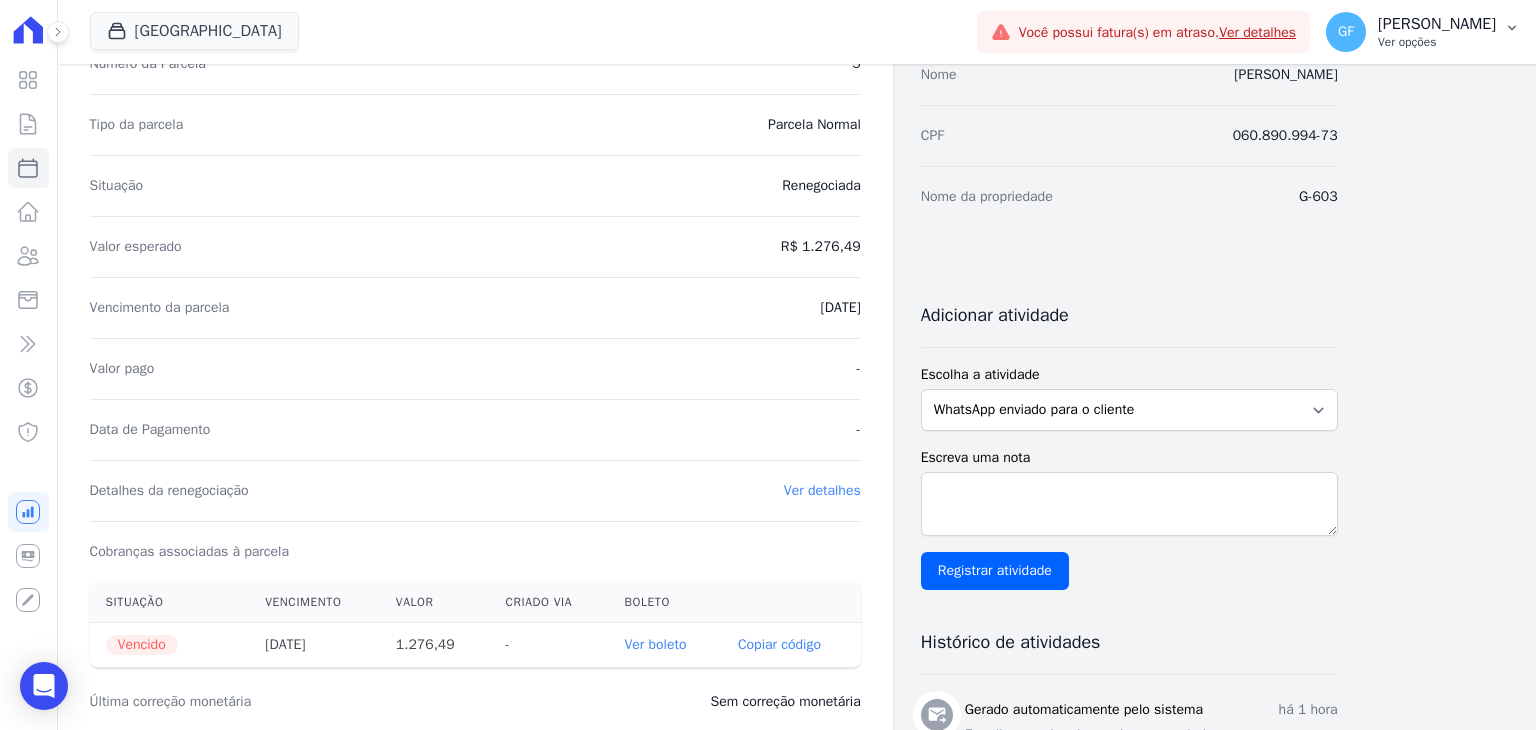 click on "[PERSON_NAME]" at bounding box center (1437, 24) 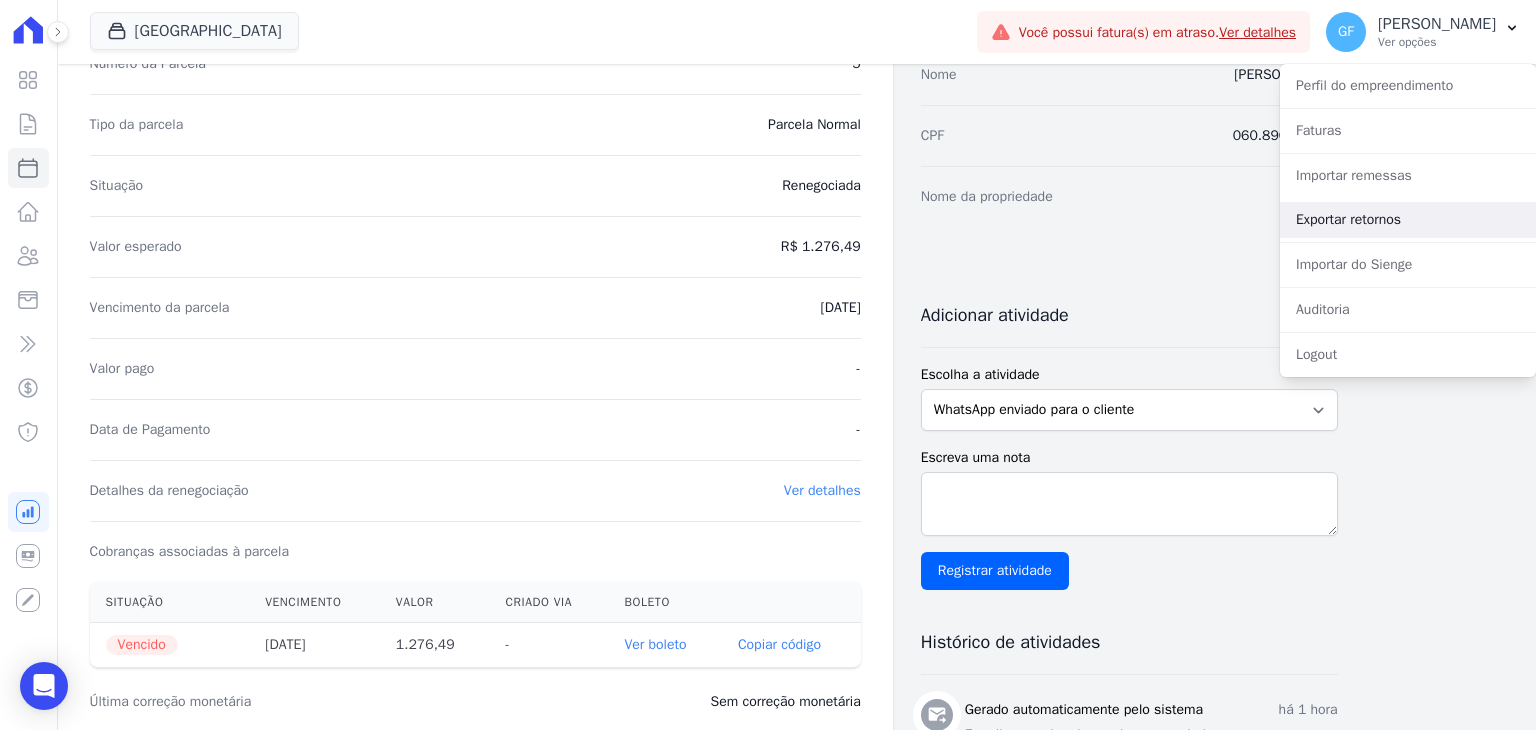 click on "Exportar retornos" at bounding box center [1408, 220] 